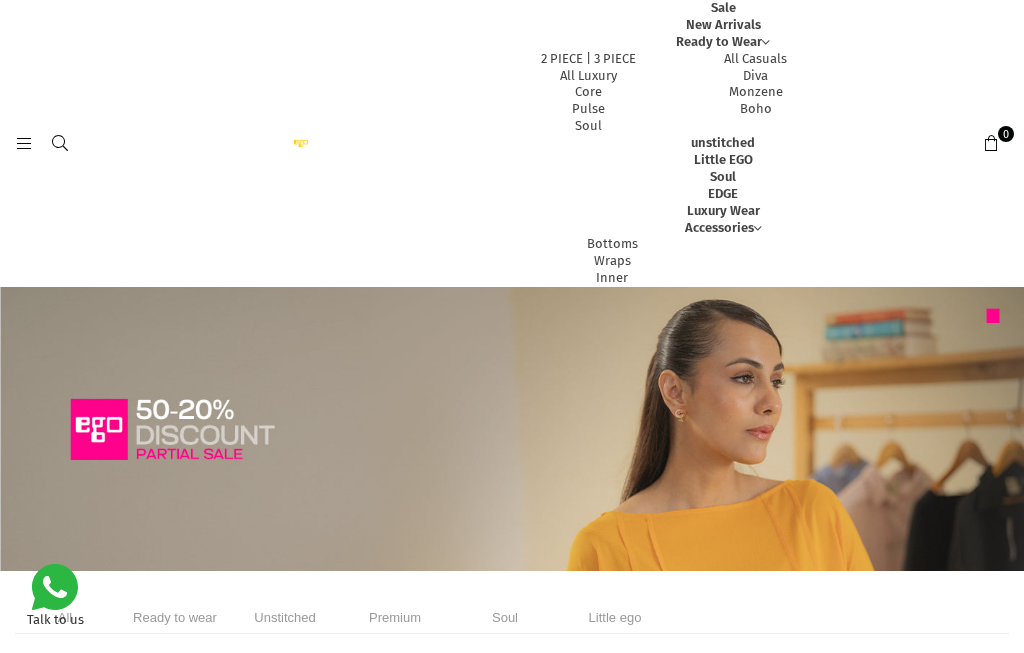 select on "******" 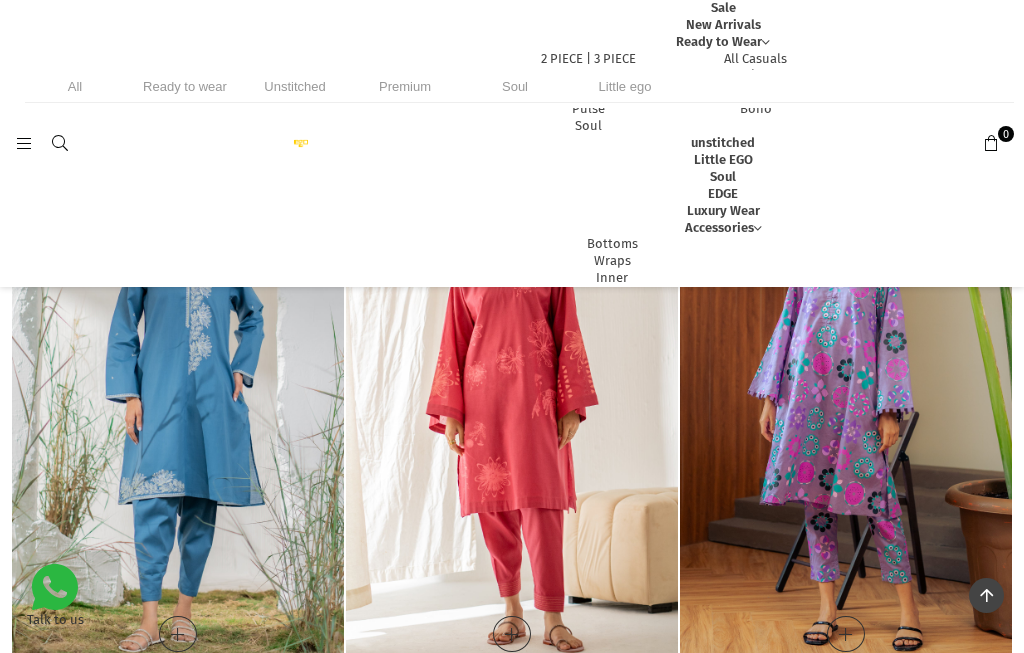 scroll, scrollTop: 2149, scrollLeft: 0, axis: vertical 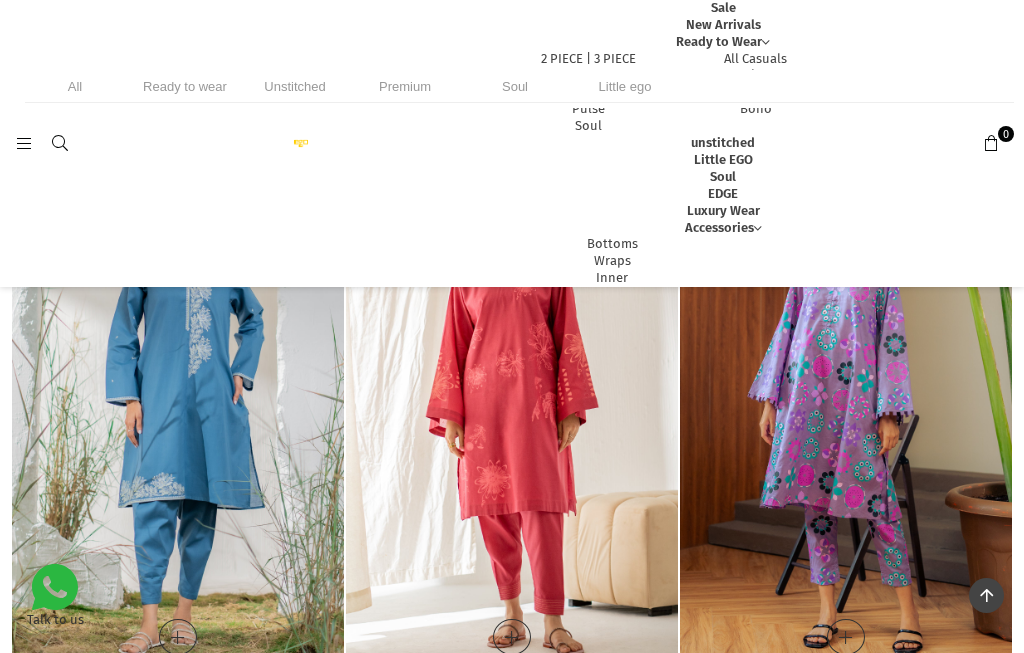 click at bounding box center (512, 413) 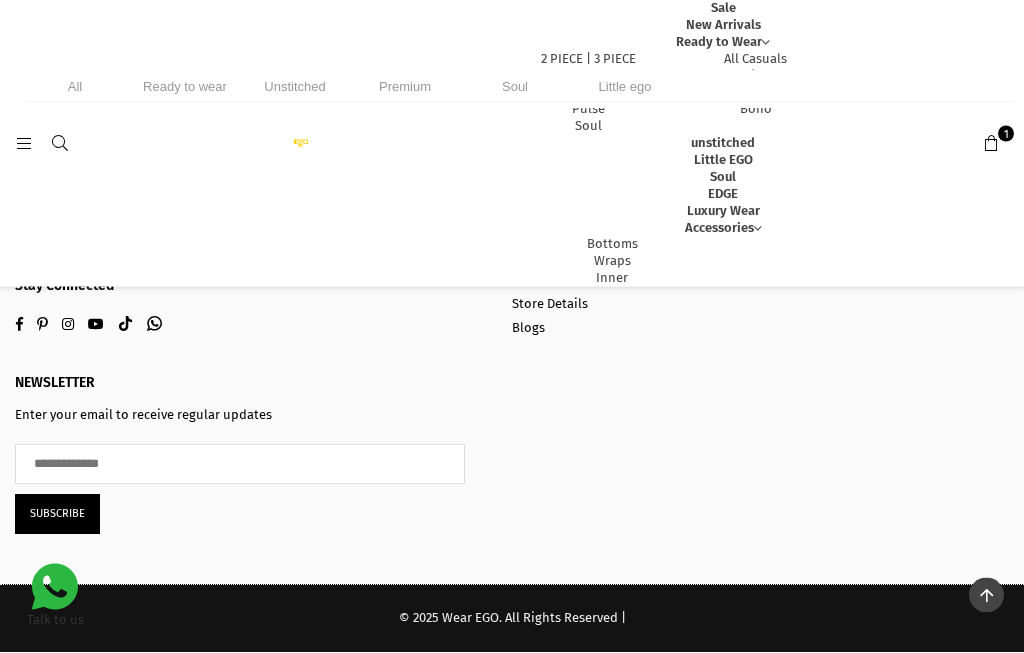 scroll, scrollTop: 14225, scrollLeft: 0, axis: vertical 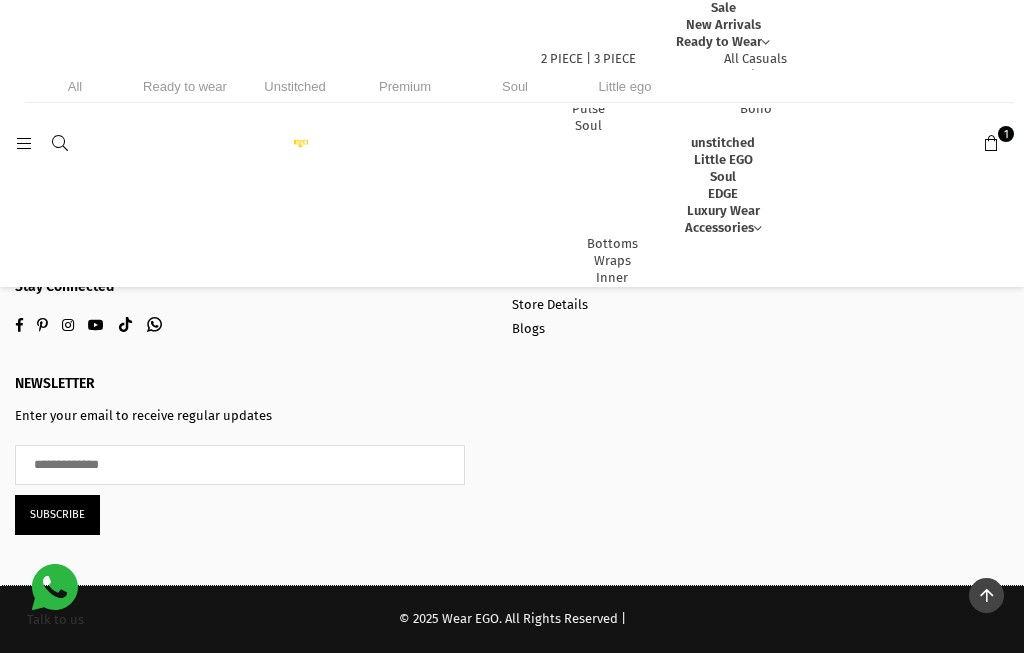 click at bounding box center [178, -520] 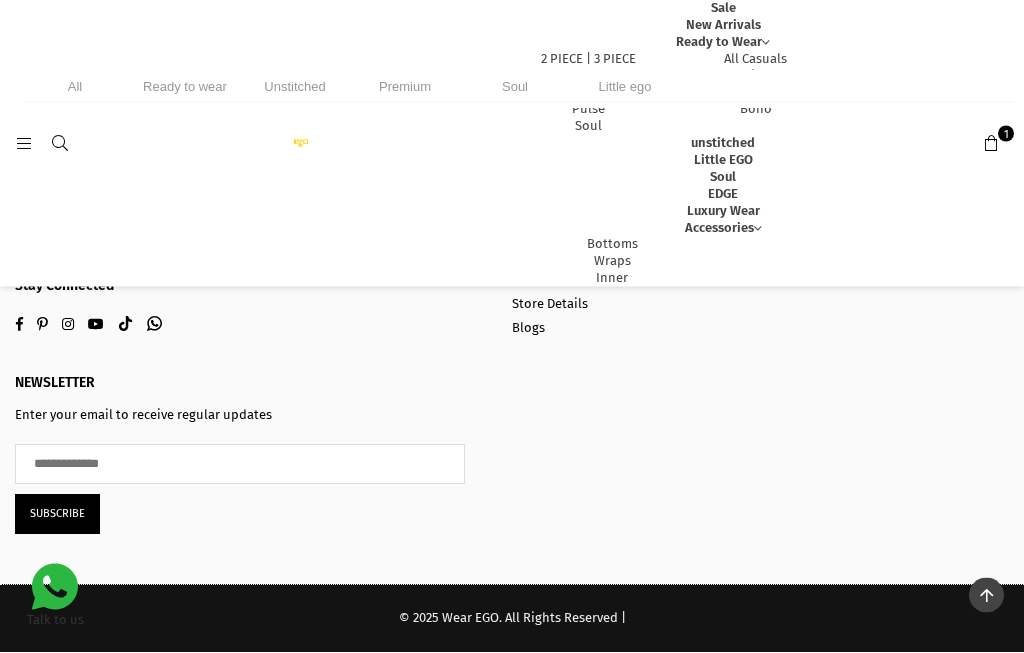 scroll, scrollTop: 17917, scrollLeft: 0, axis: vertical 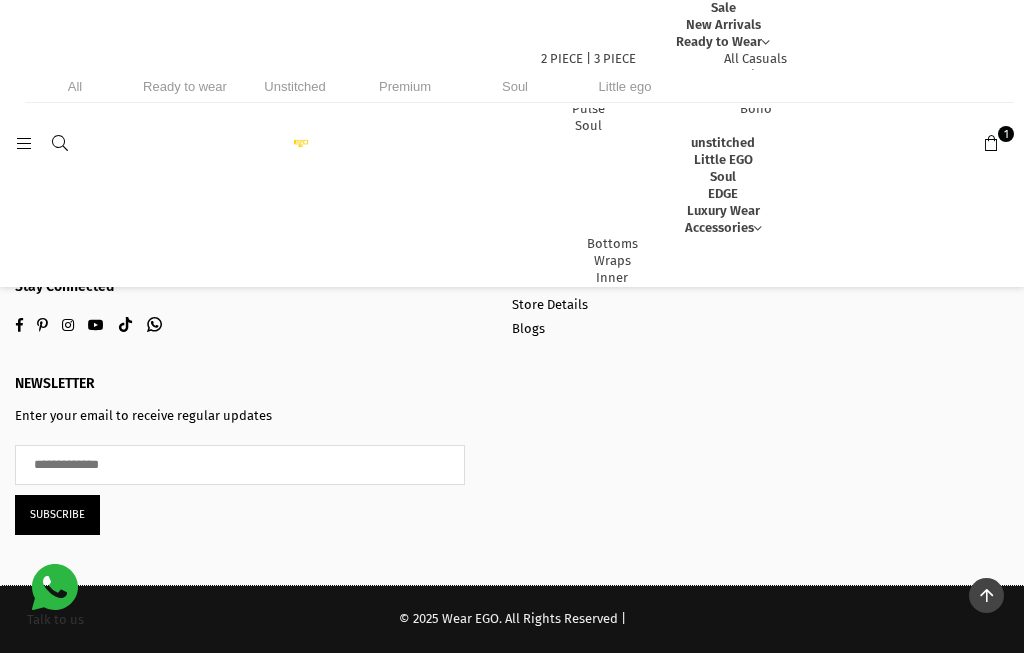 click at bounding box center (512, -325) 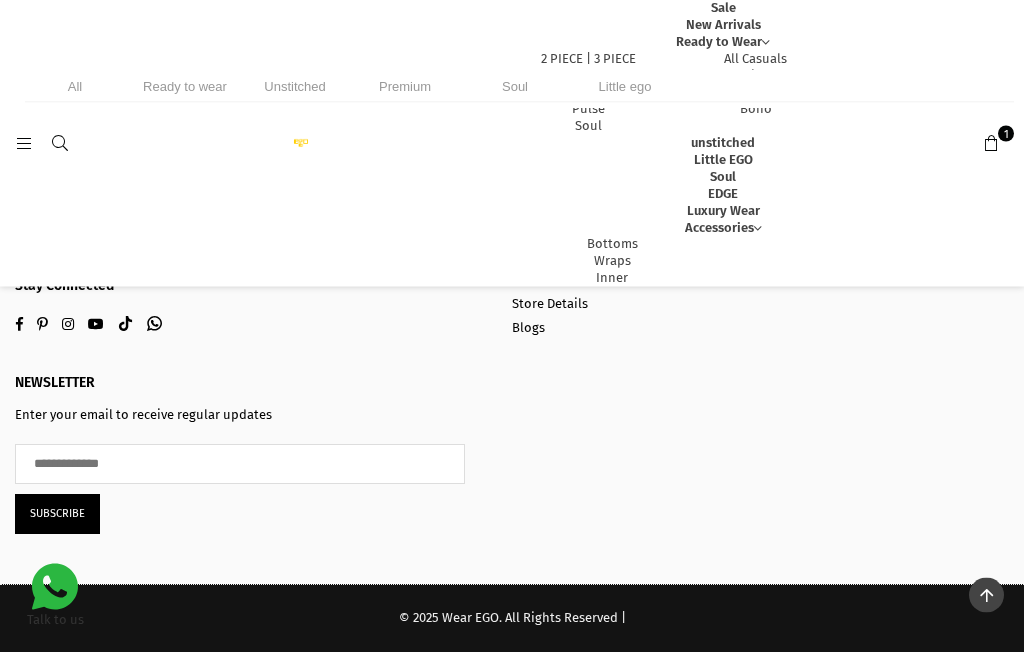 scroll, scrollTop: 18583, scrollLeft: 0, axis: vertical 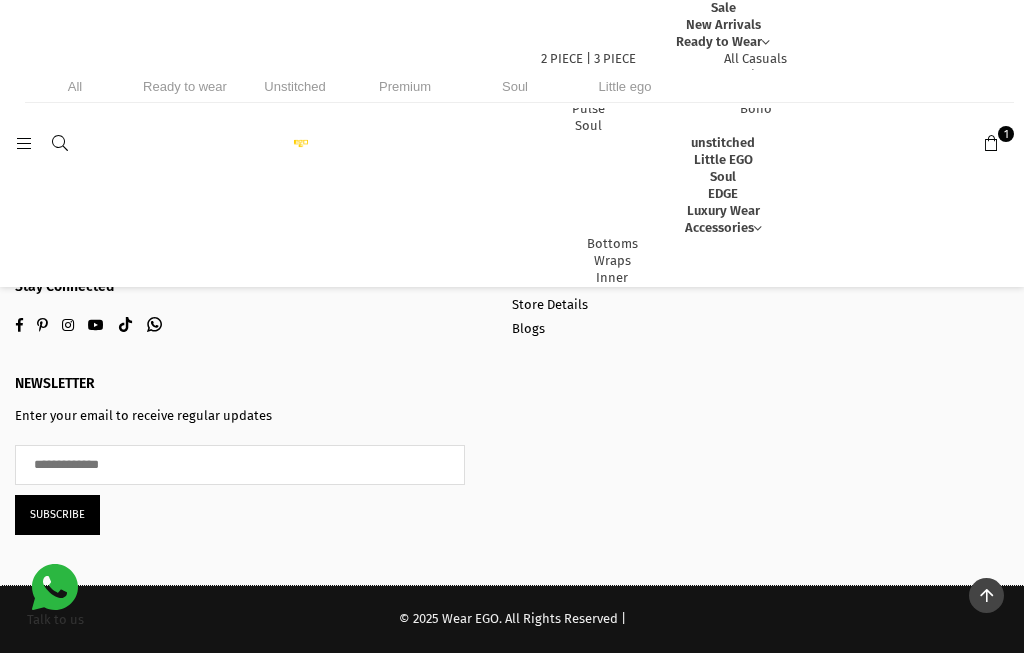 click at bounding box center [846, -260] 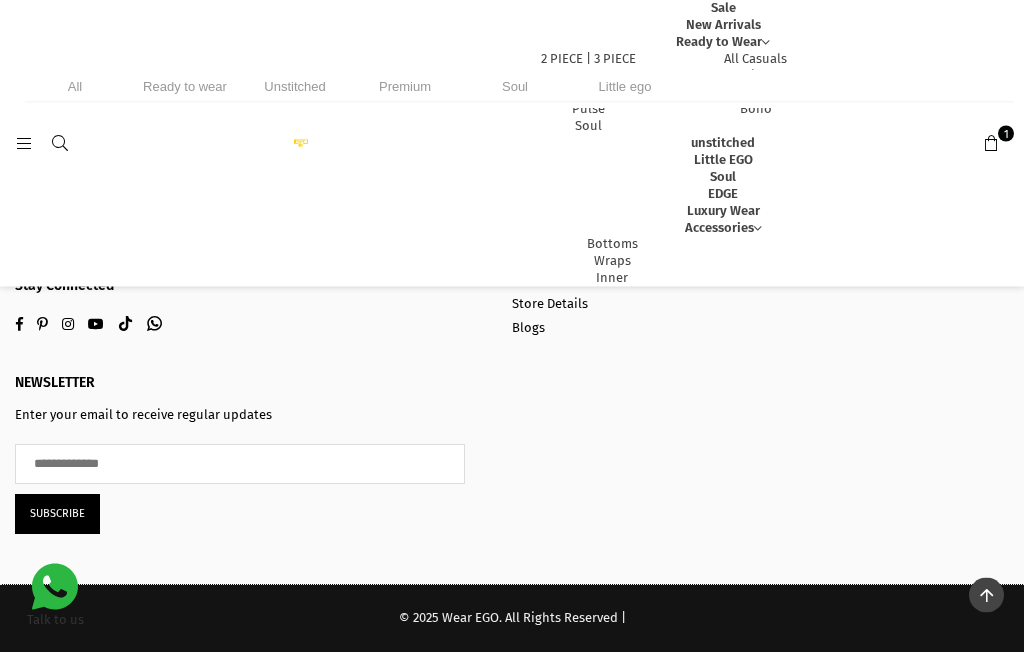 scroll, scrollTop: 24212, scrollLeft: 0, axis: vertical 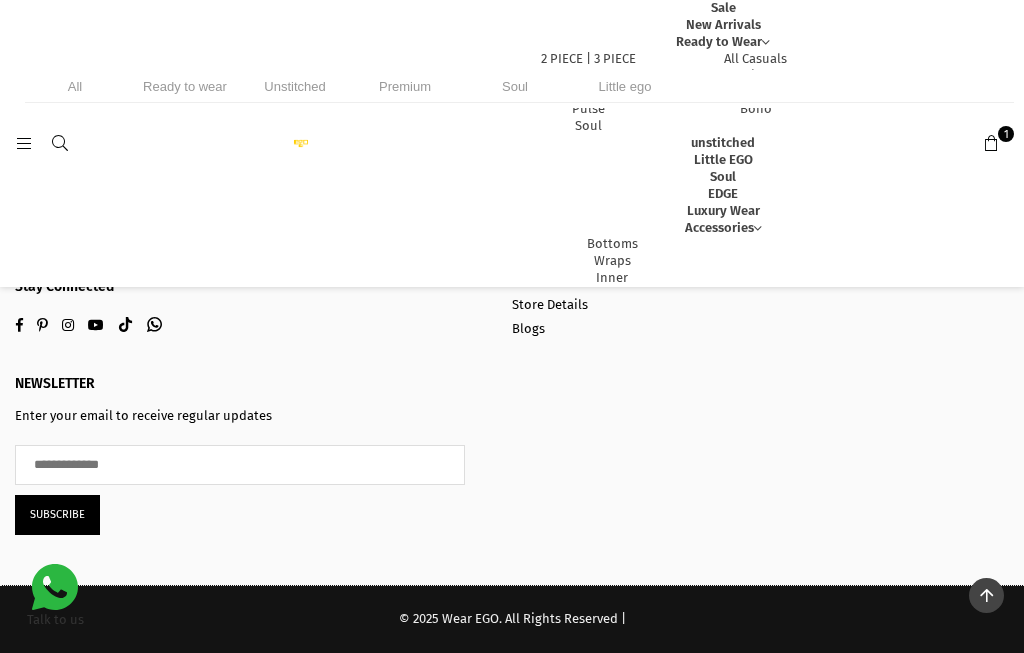 click at bounding box center (178, -390) 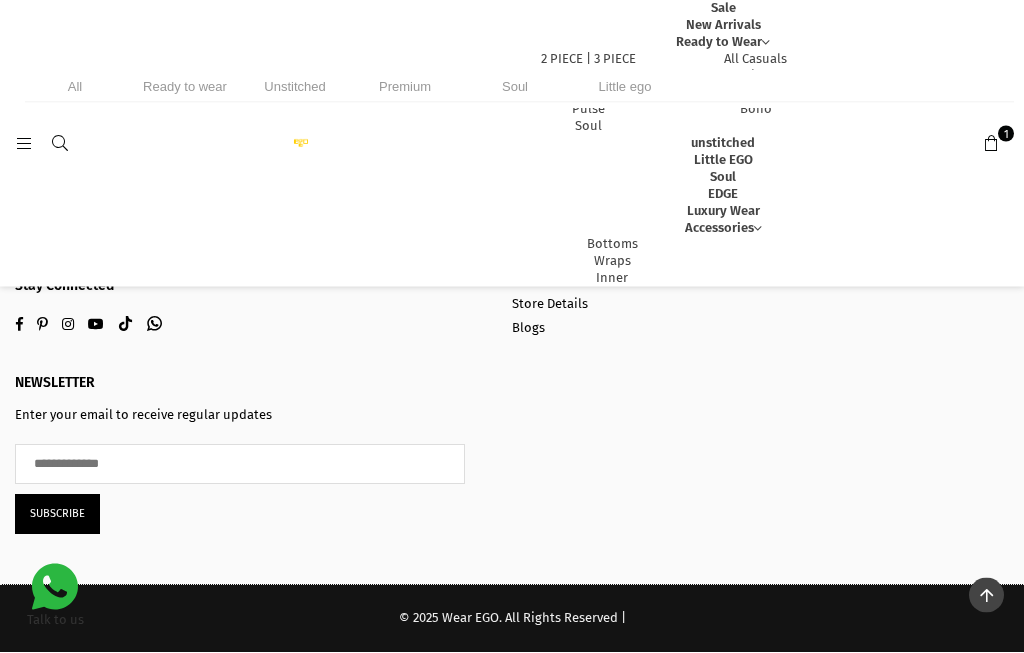 click at bounding box center (178, -390) 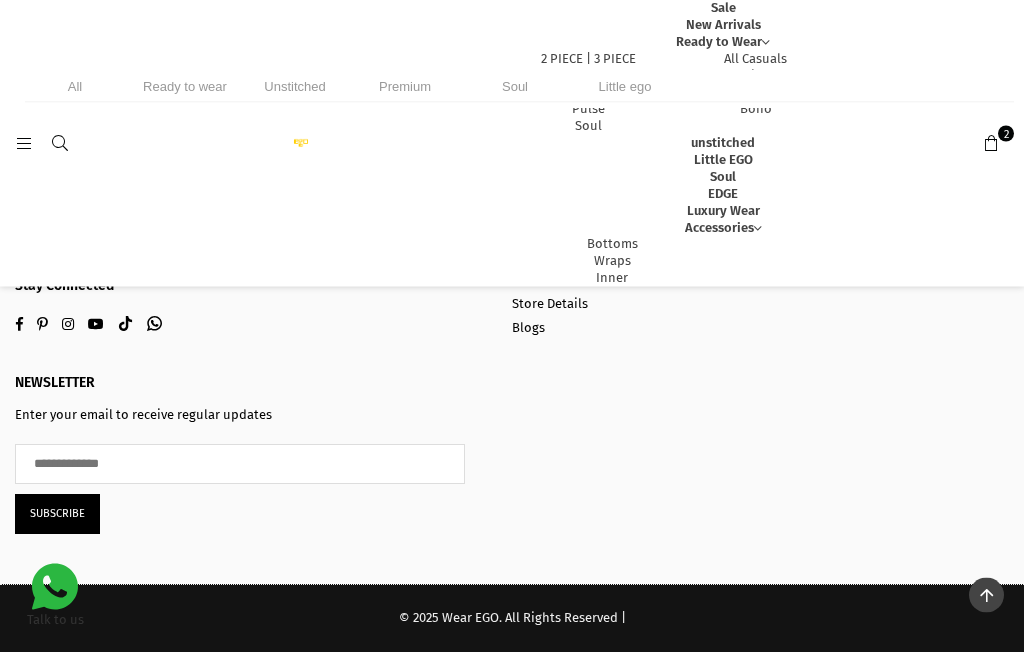 scroll, scrollTop: 29597, scrollLeft: 0, axis: vertical 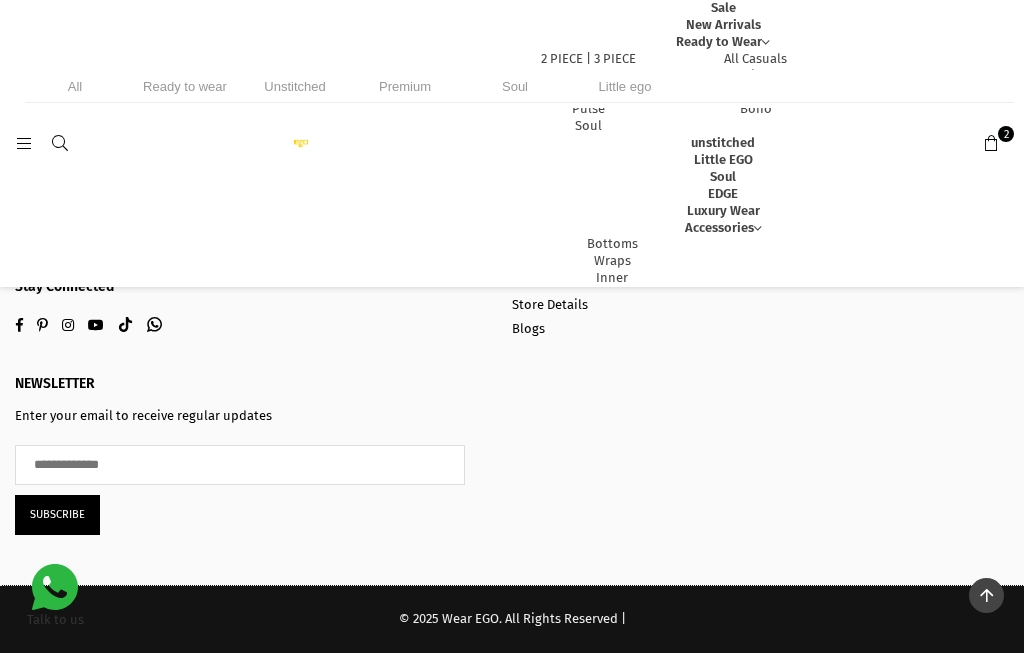 click at bounding box center [178, -520] 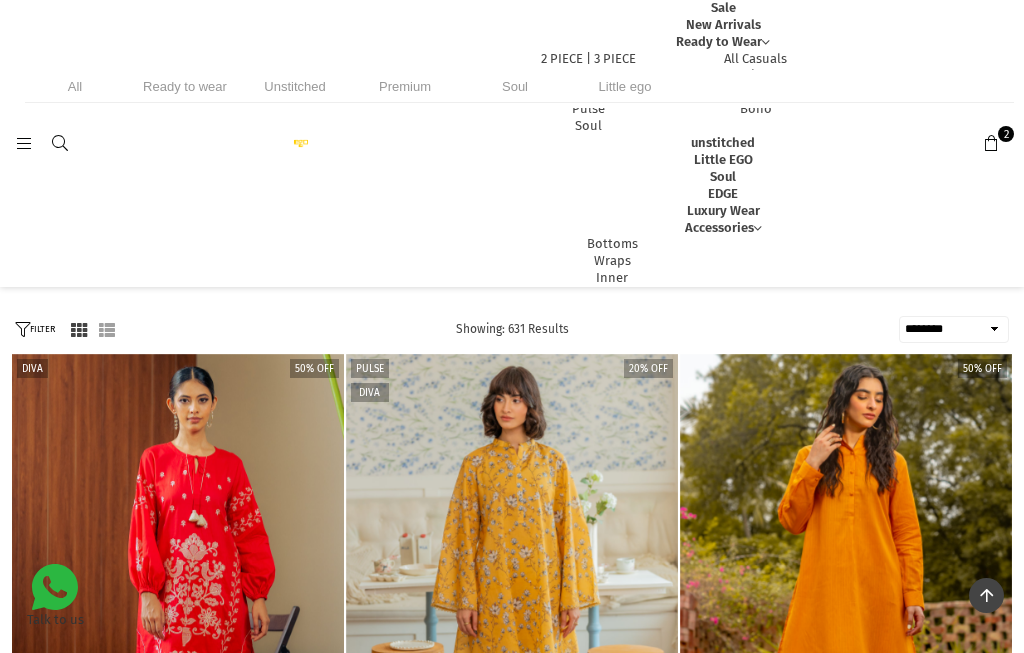 scroll, scrollTop: 223, scrollLeft: 0, axis: vertical 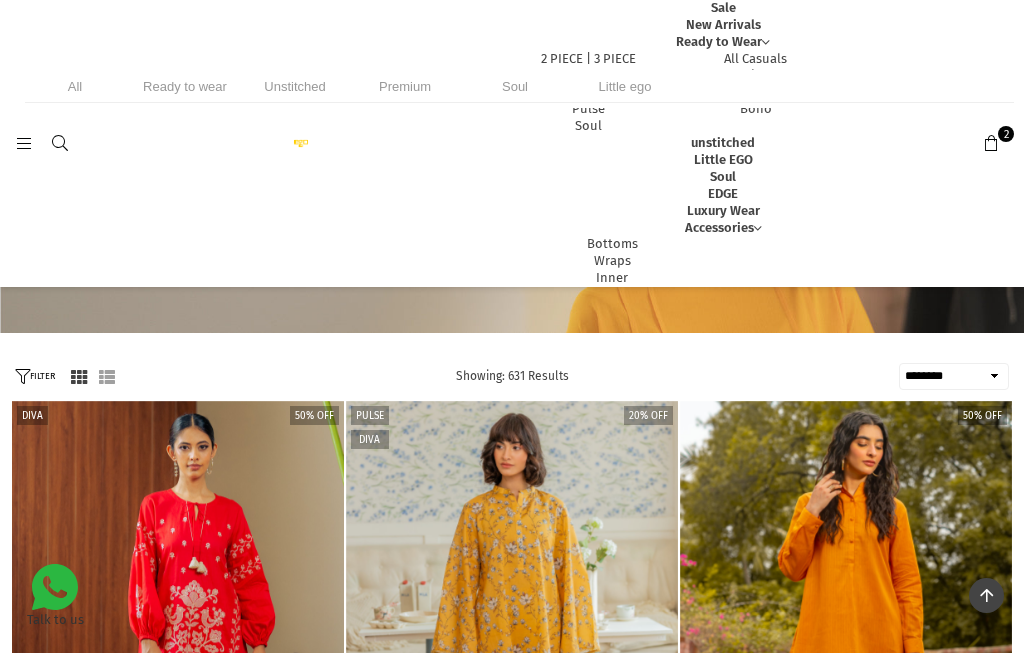 click at bounding box center (991, 144) 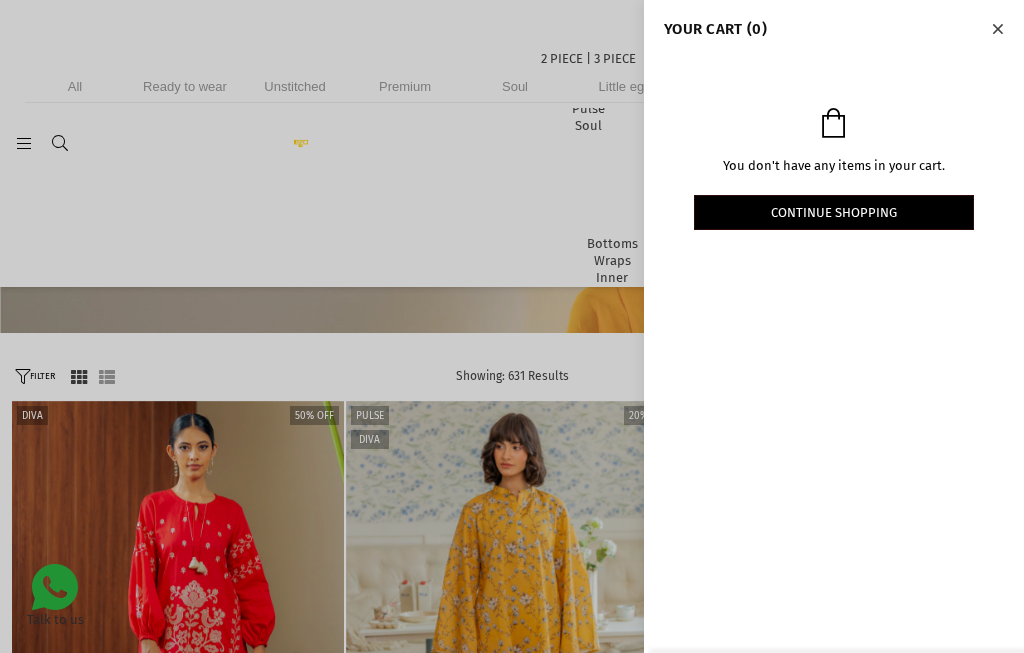 click at bounding box center (997, 29) 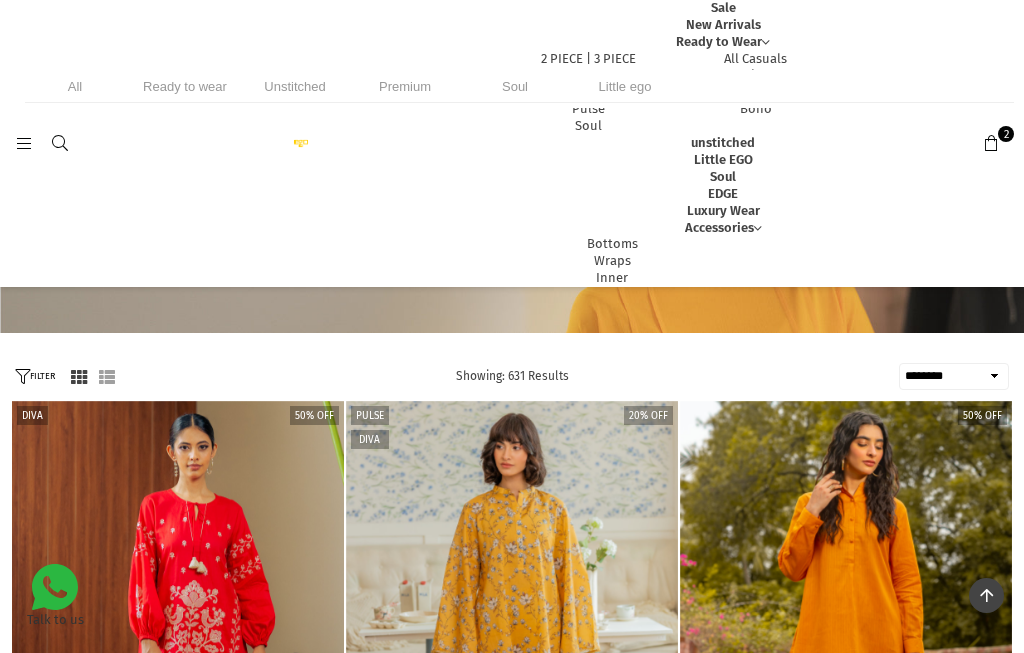 click on "2" at bounding box center (1006, 134) 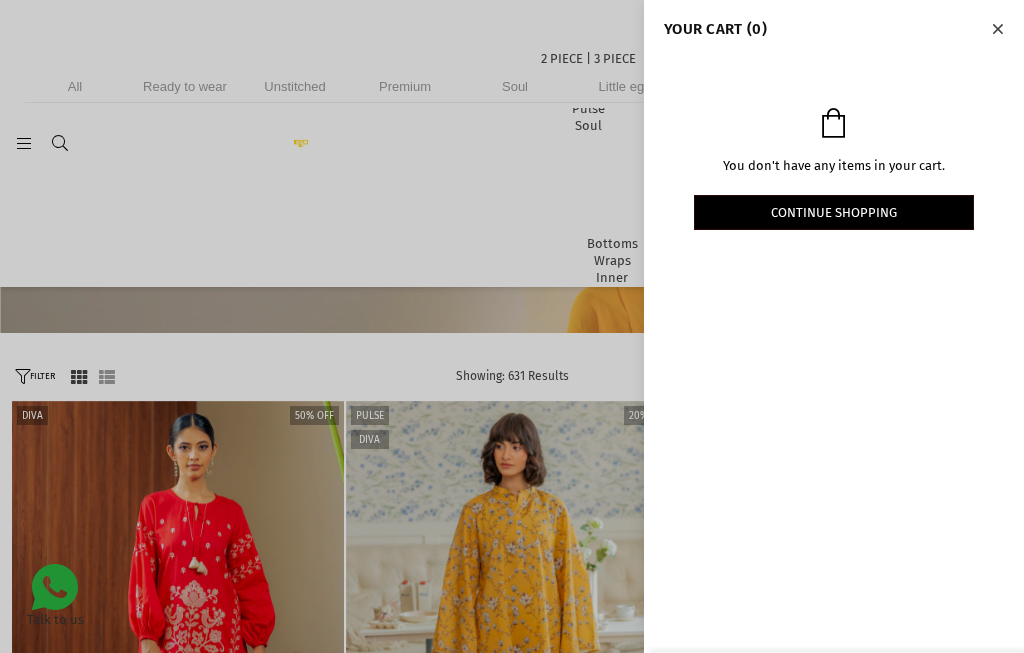click at bounding box center (997, 28) 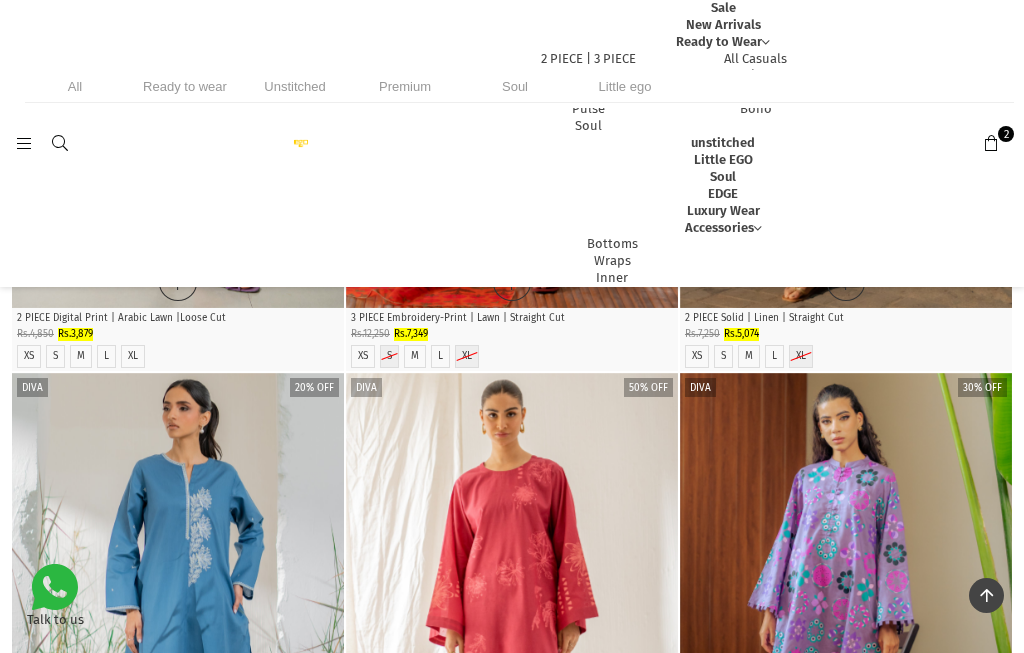 scroll, scrollTop: 1965, scrollLeft: 0, axis: vertical 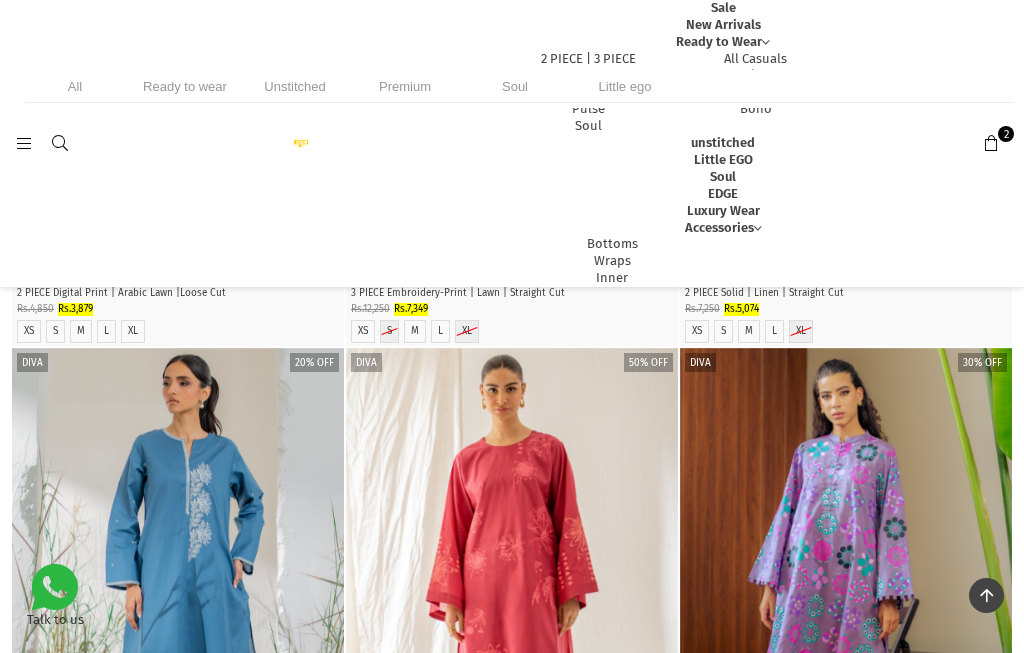 click at bounding box center [512, 597] 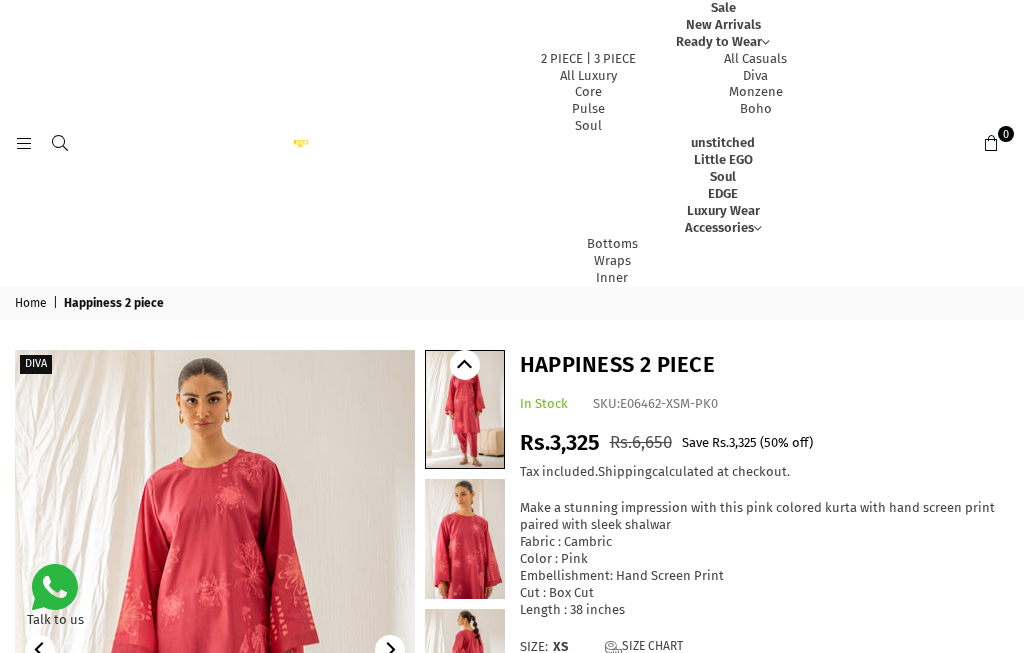 scroll, scrollTop: 0, scrollLeft: 0, axis: both 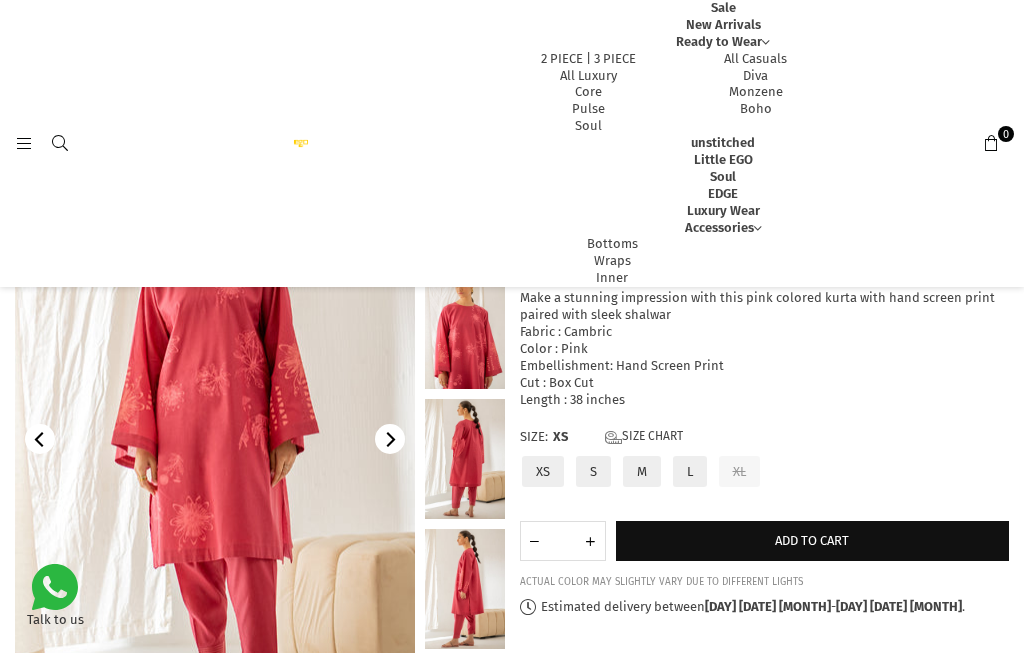 click on "L" at bounding box center [690, 471] 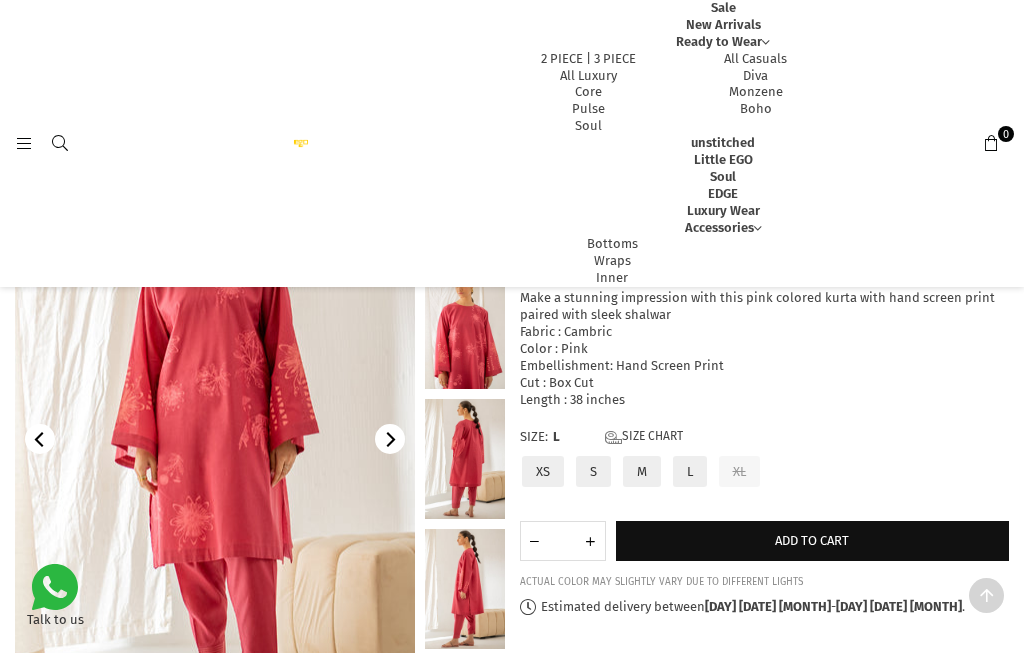scroll, scrollTop: 270, scrollLeft: 0, axis: vertical 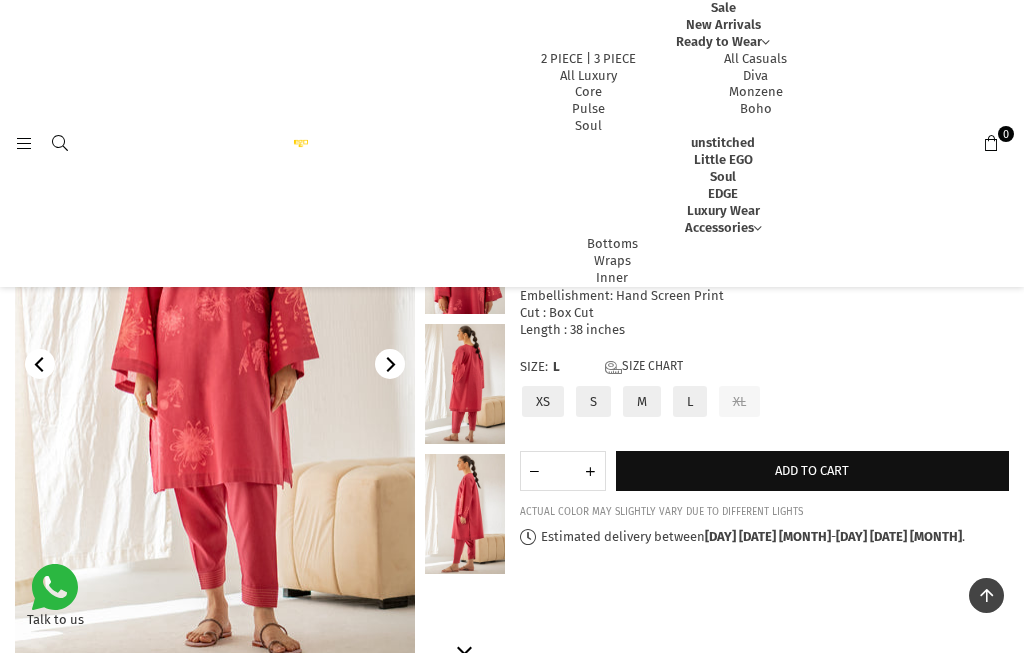 click on "Add to cart" at bounding box center (813, 471) 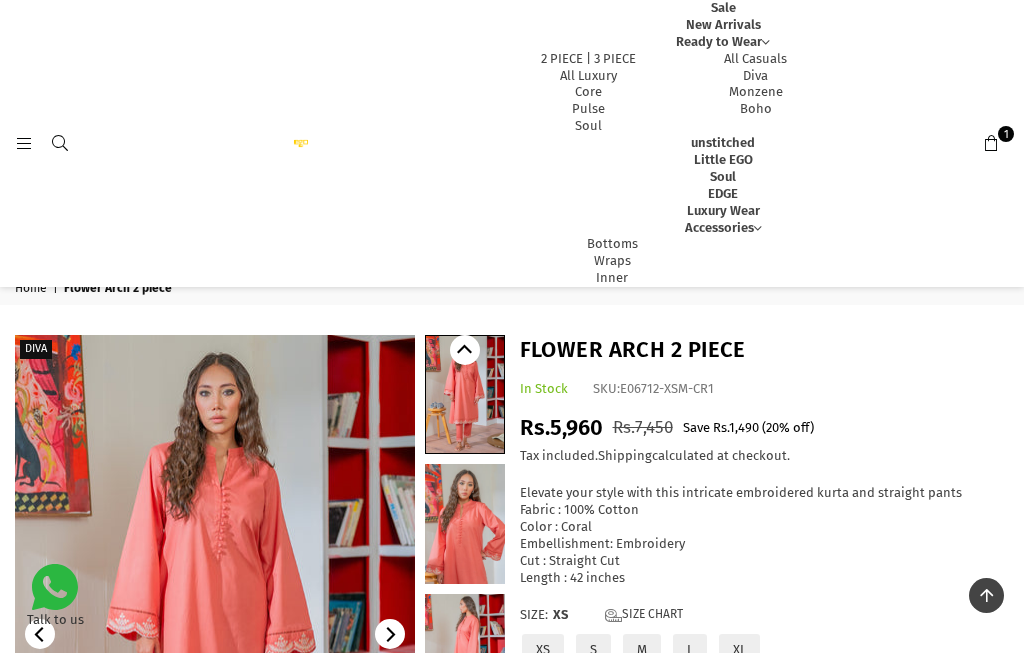 scroll, scrollTop: 281, scrollLeft: 0, axis: vertical 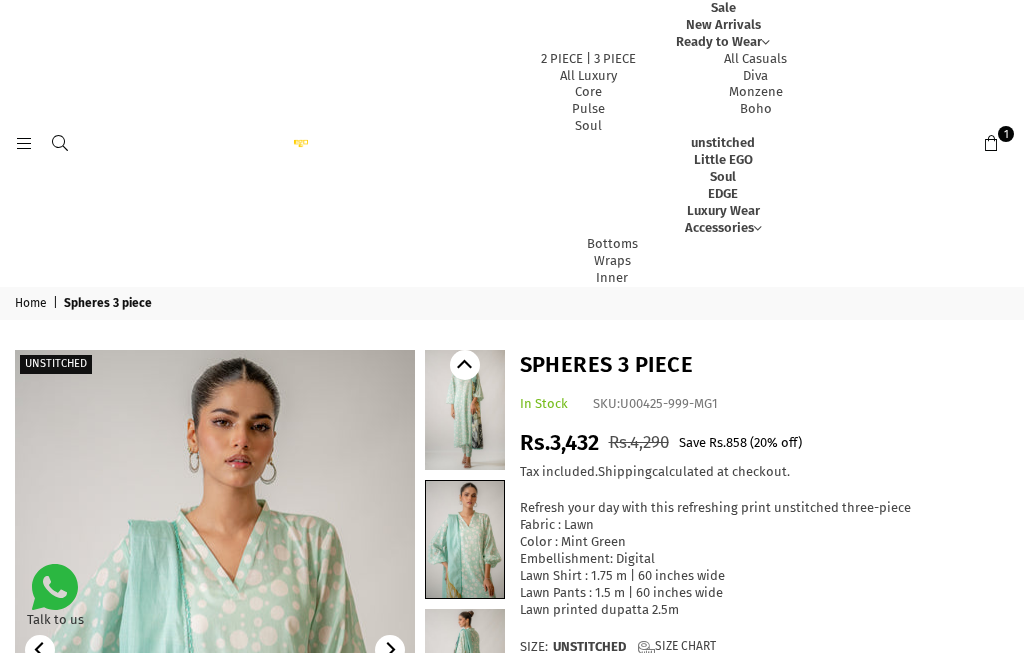 click at bounding box center [215, 649] 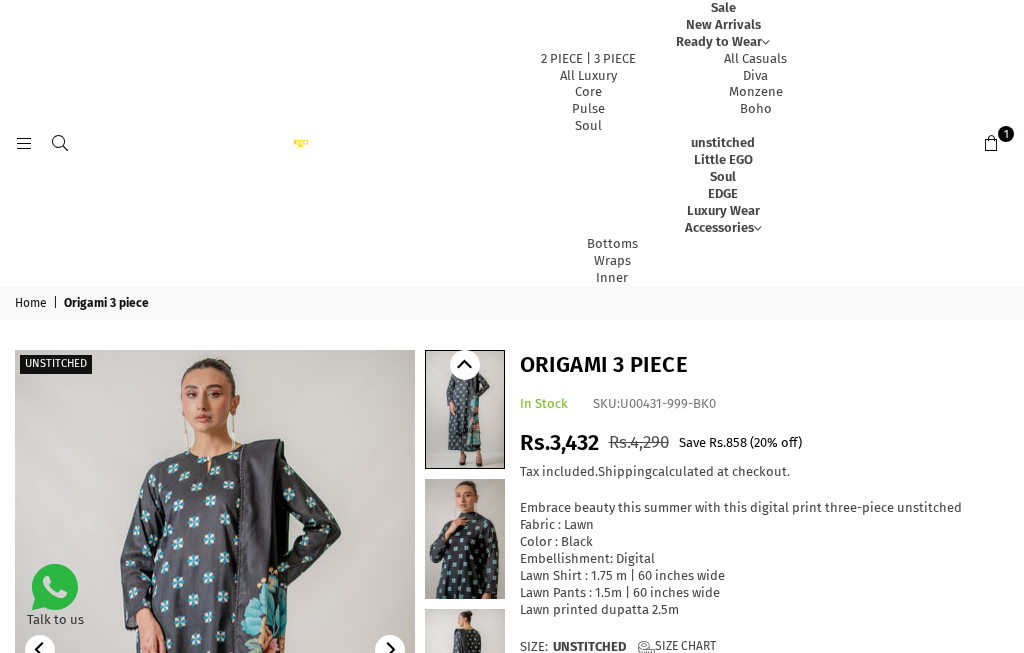 scroll, scrollTop: 0, scrollLeft: 0, axis: both 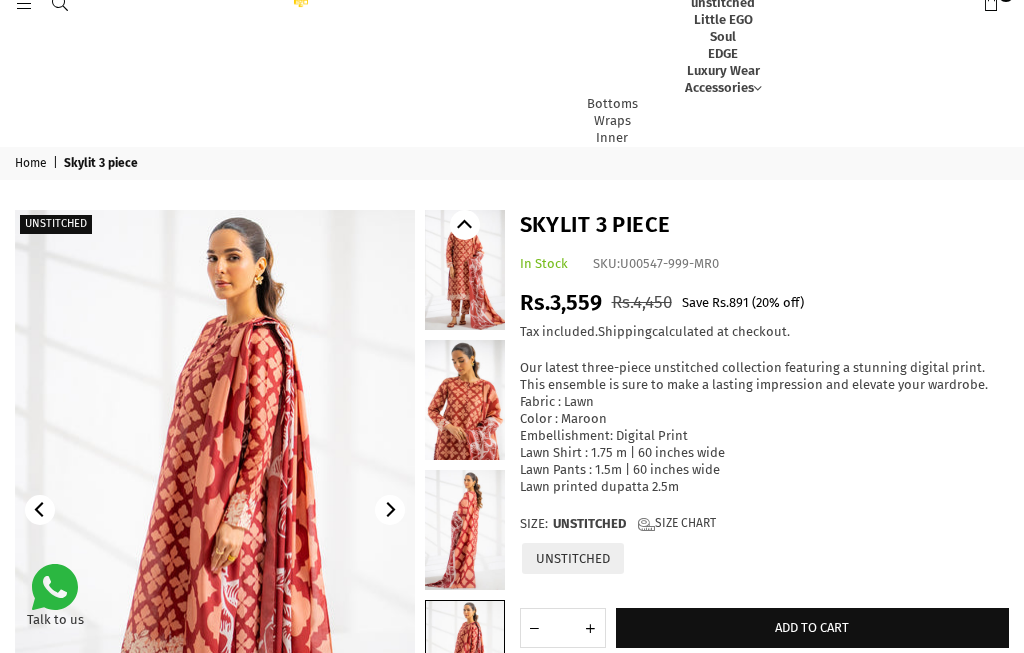 click at bounding box center (390, 510) 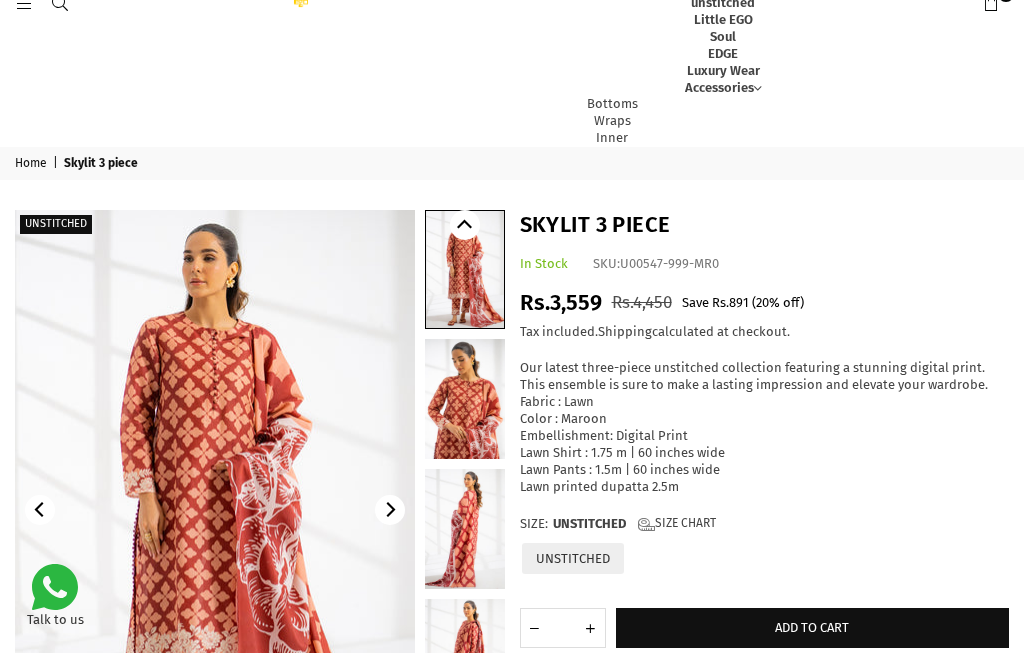 click 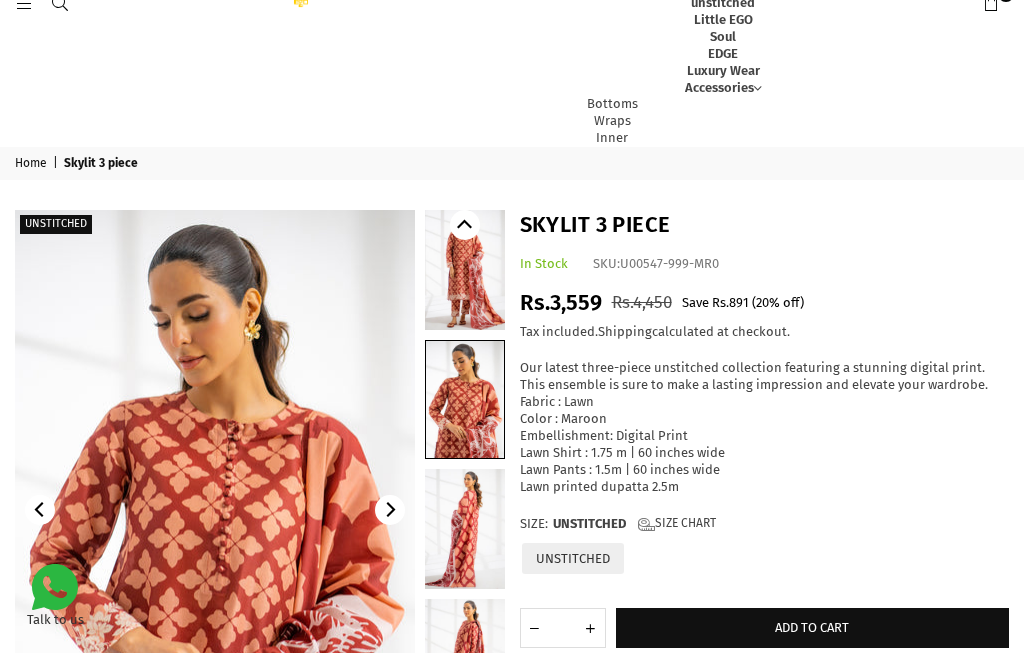 click at bounding box center [215, 509] 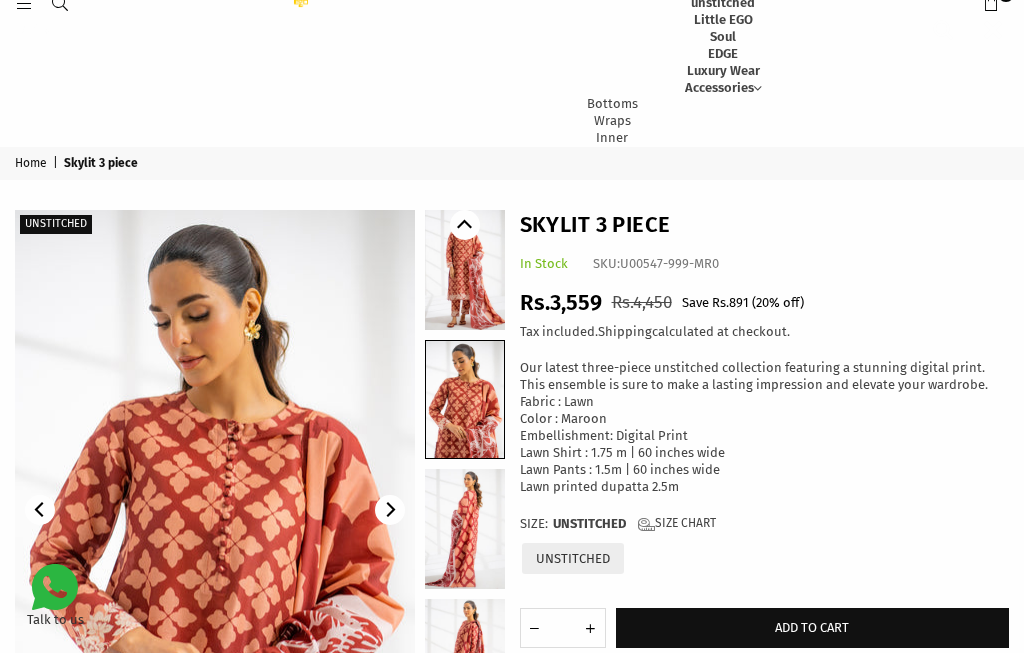 click at bounding box center (214, 493) 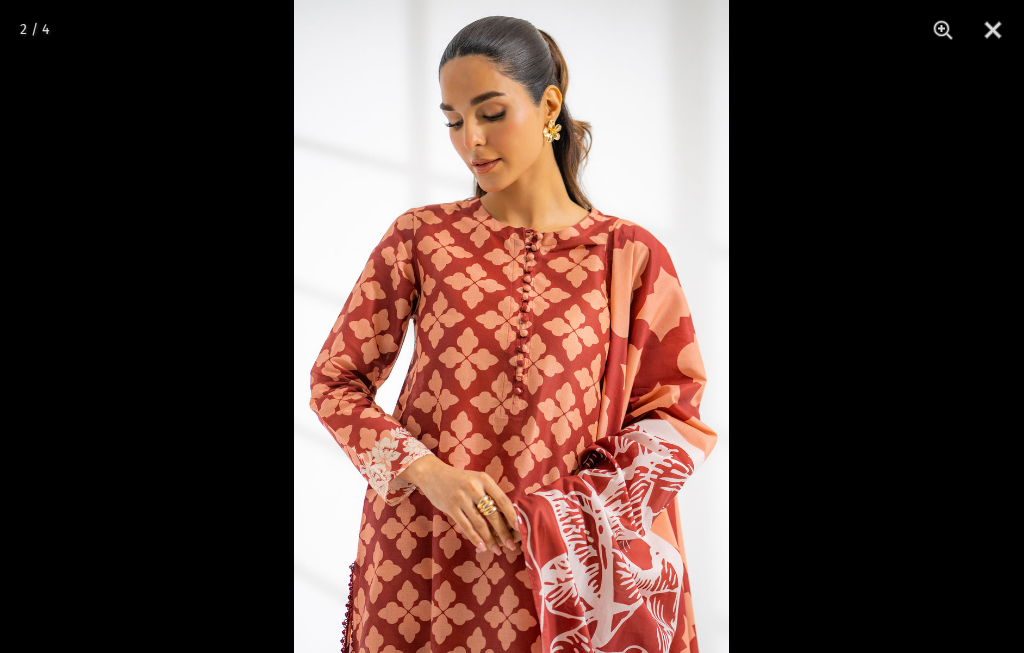 click at bounding box center (511, 326) 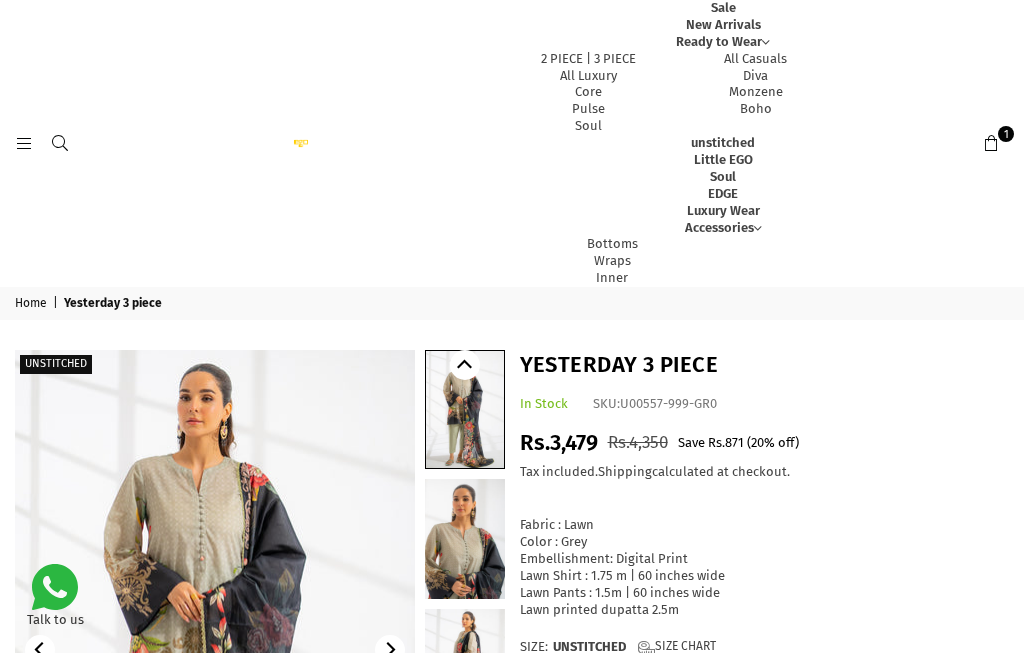 click at bounding box center (215, 649) 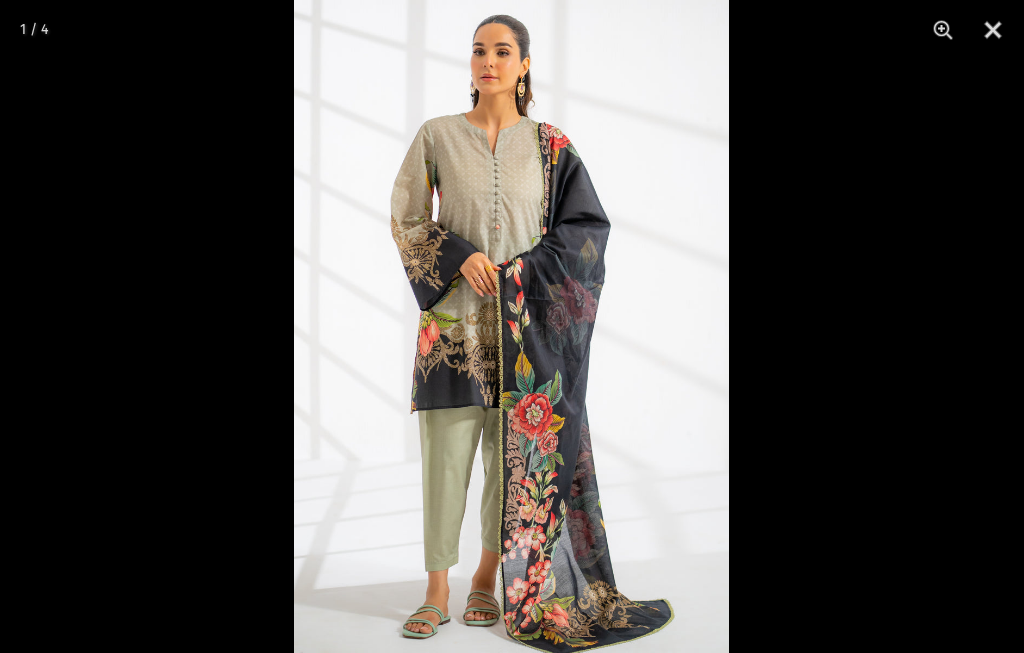 scroll, scrollTop: 0, scrollLeft: 0, axis: both 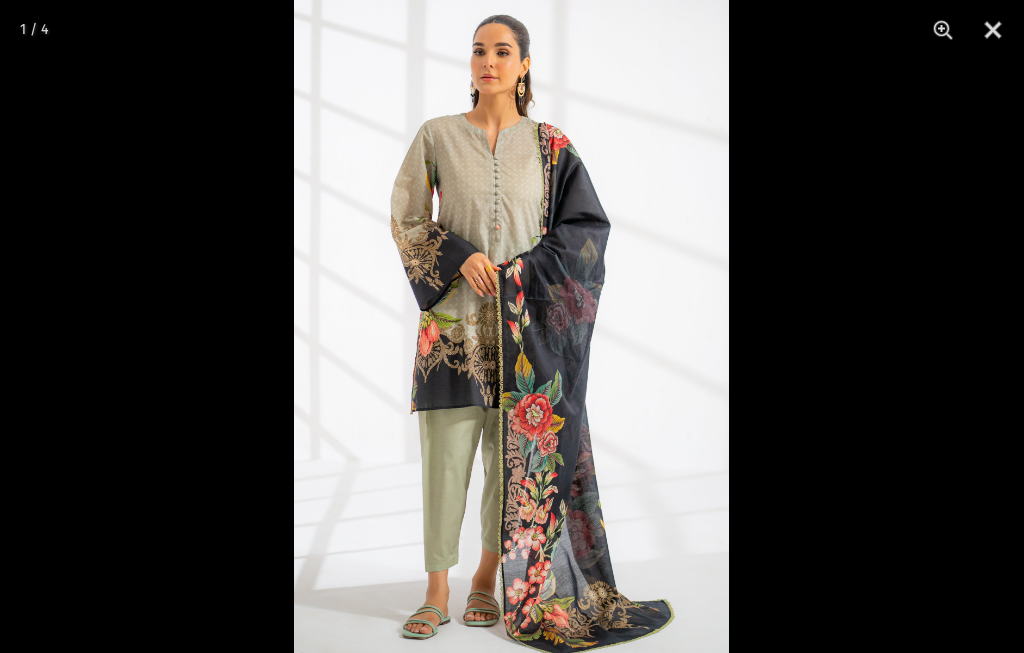 click at bounding box center [511, 326] 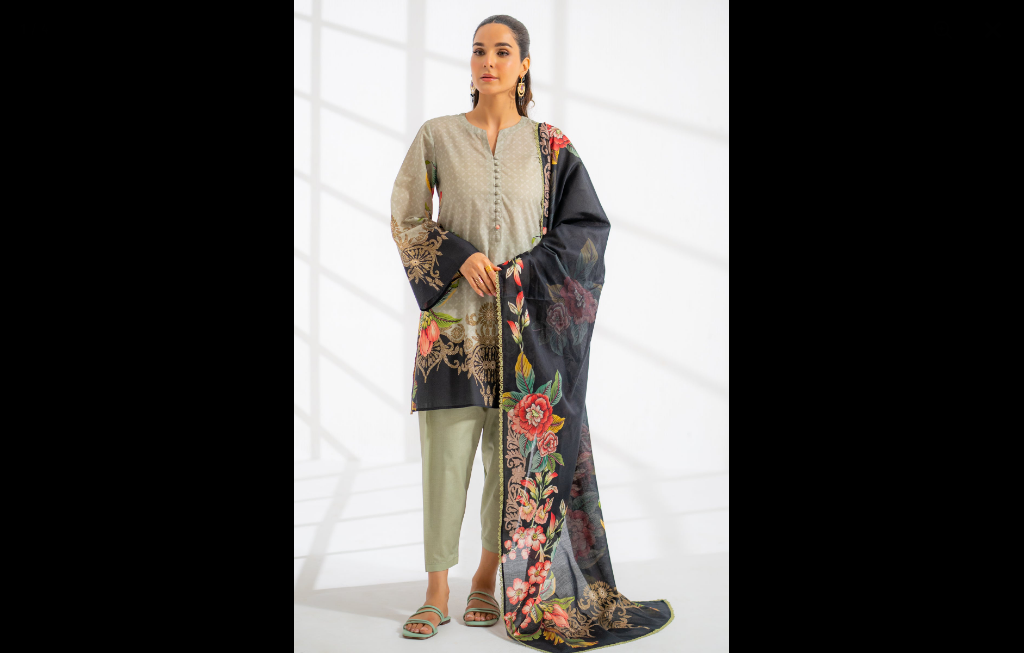 click at bounding box center (511, 326) 